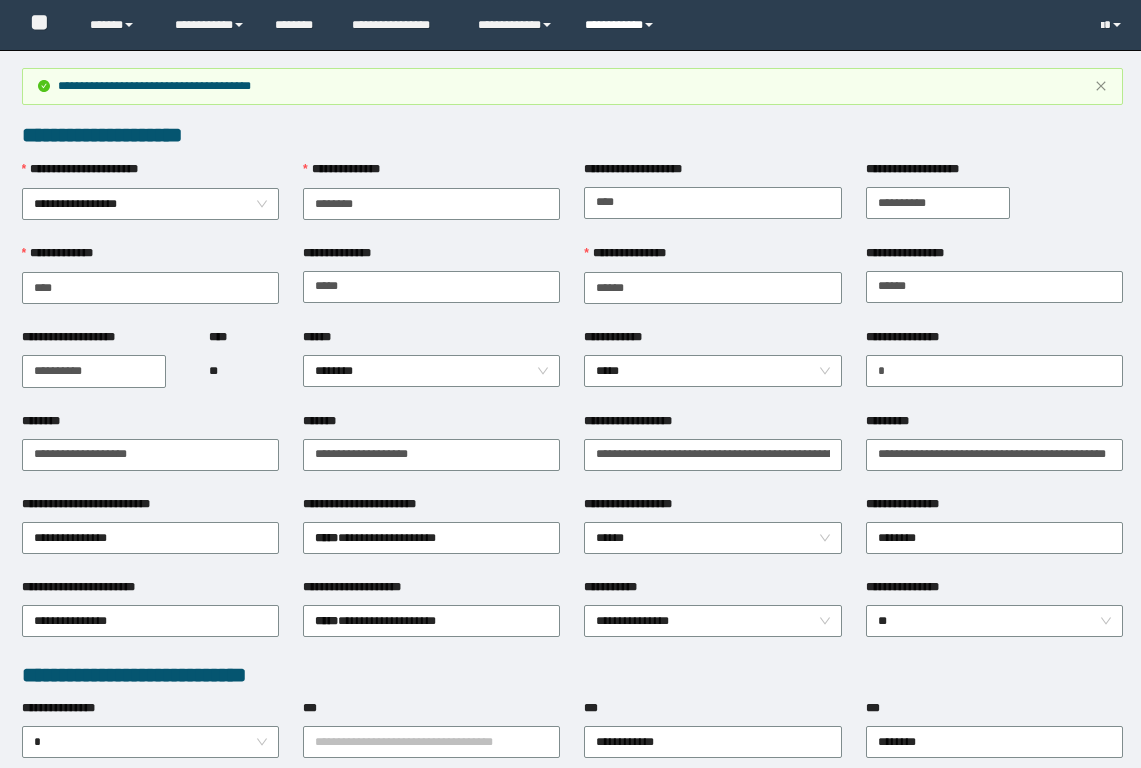 scroll, scrollTop: 988, scrollLeft: 0, axis: vertical 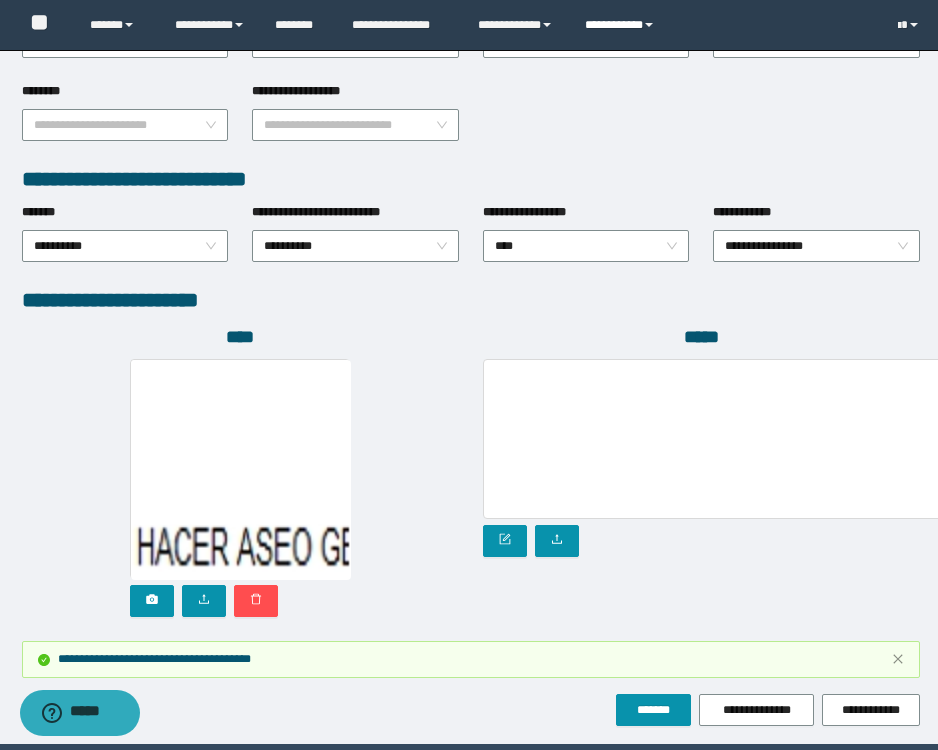 click on "**********" at bounding box center (622, 25) 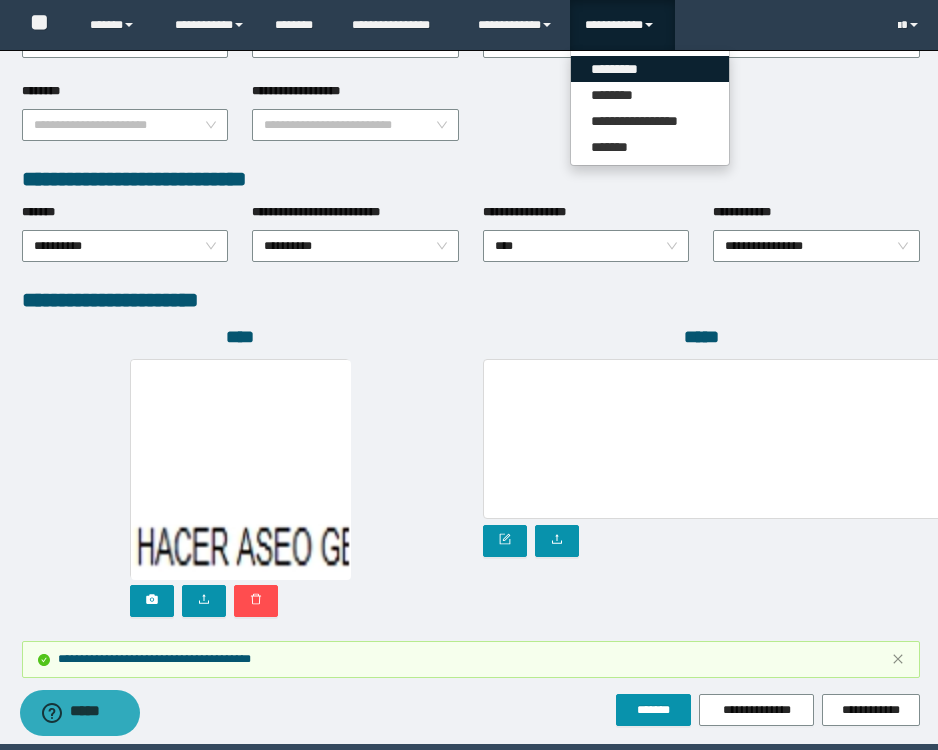 click on "*********" at bounding box center [650, 69] 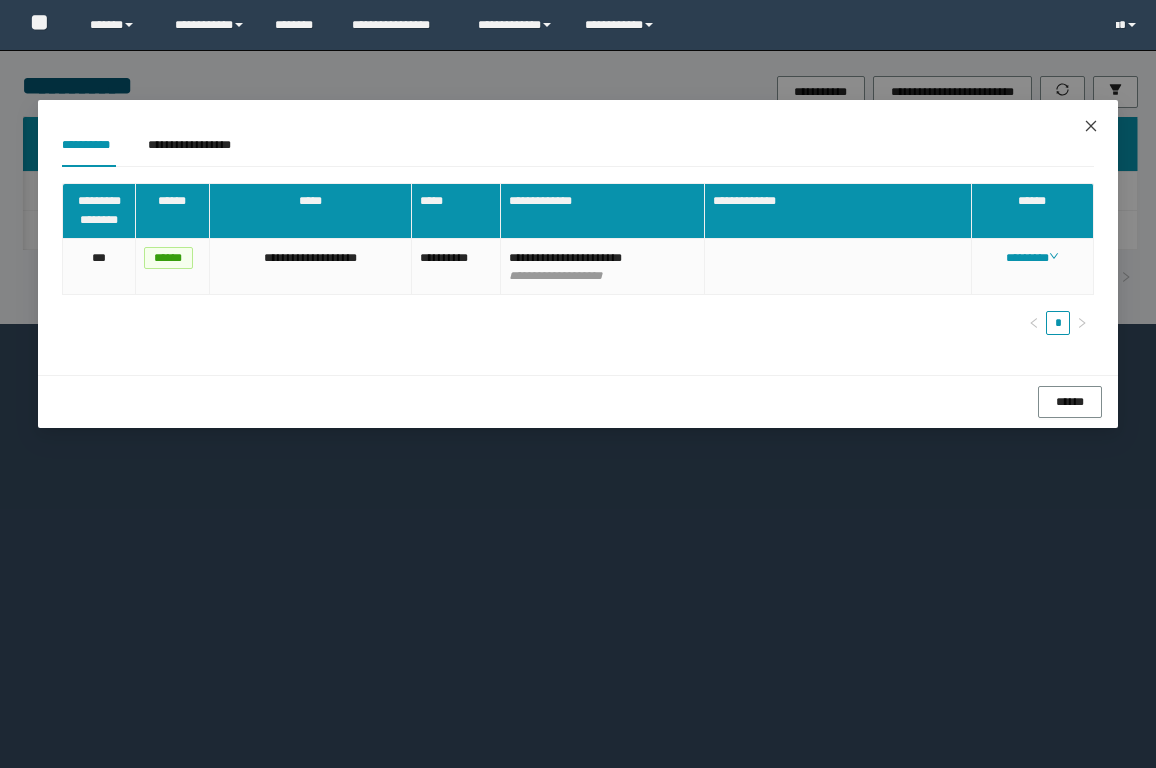 scroll, scrollTop: 0, scrollLeft: 0, axis: both 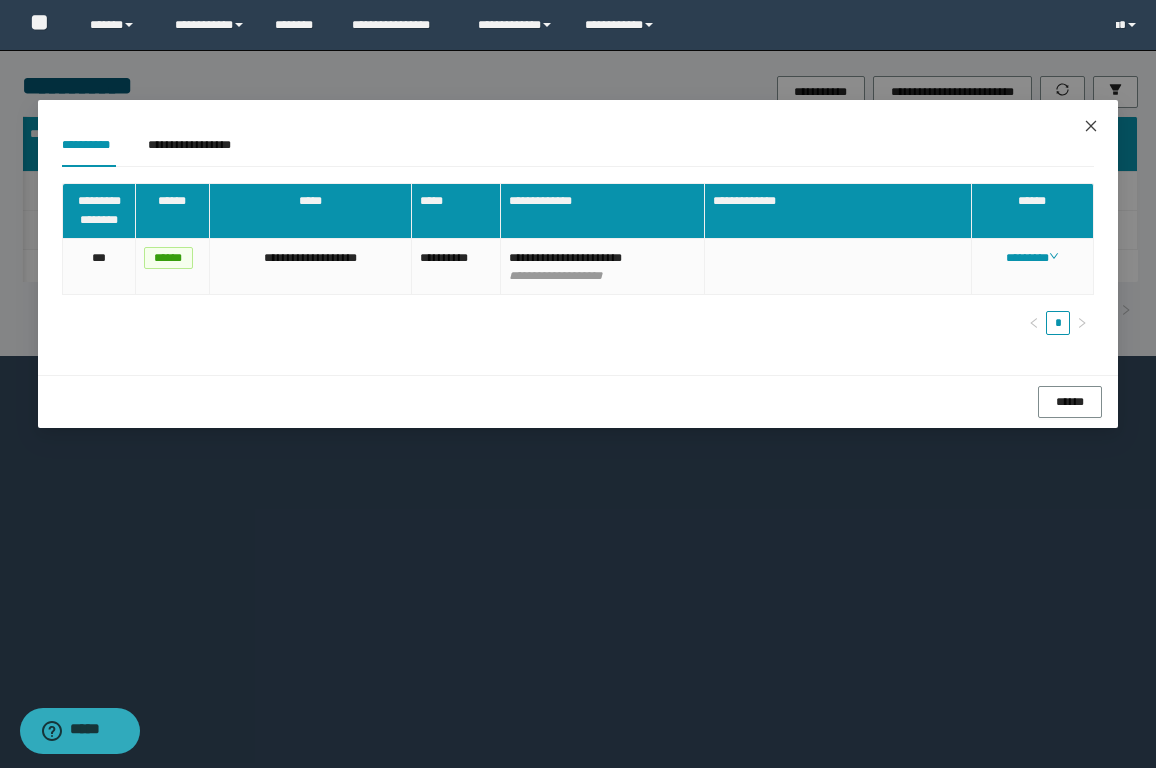 click 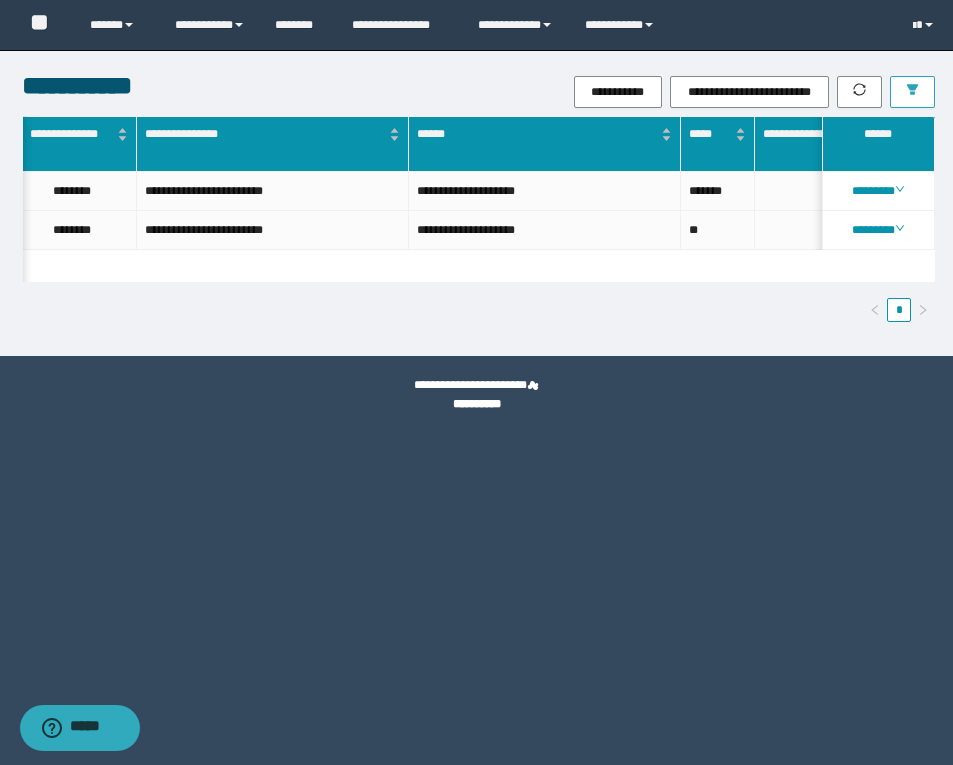 click at bounding box center [912, 92] 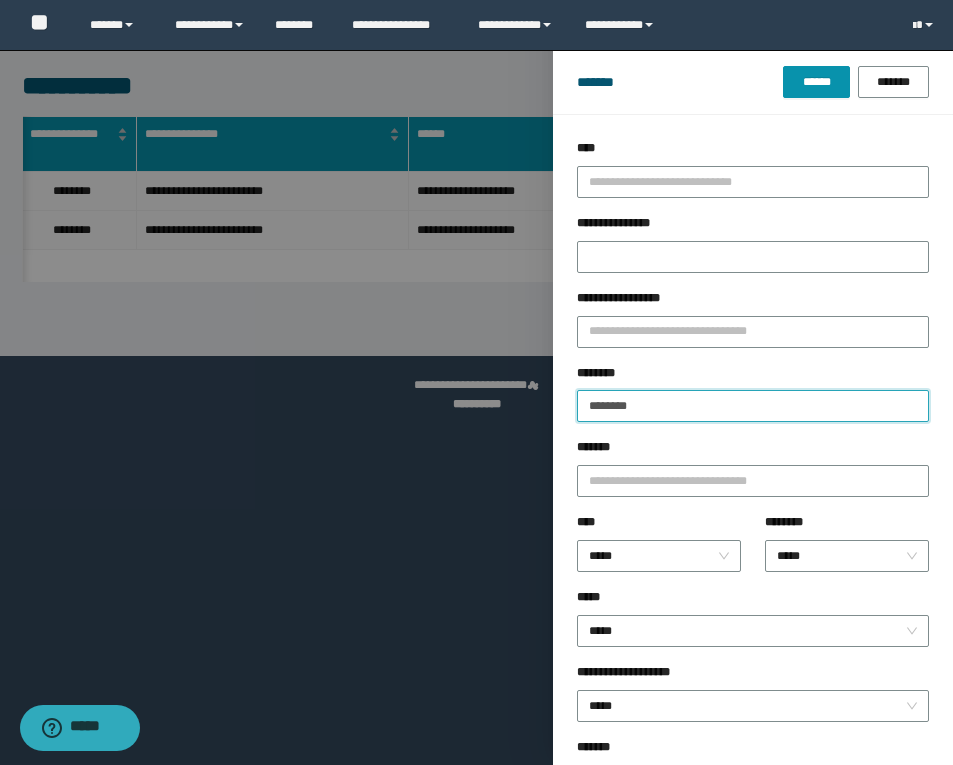 drag, startPoint x: 521, startPoint y: 412, endPoint x: 451, endPoint y: 411, distance: 70.00714 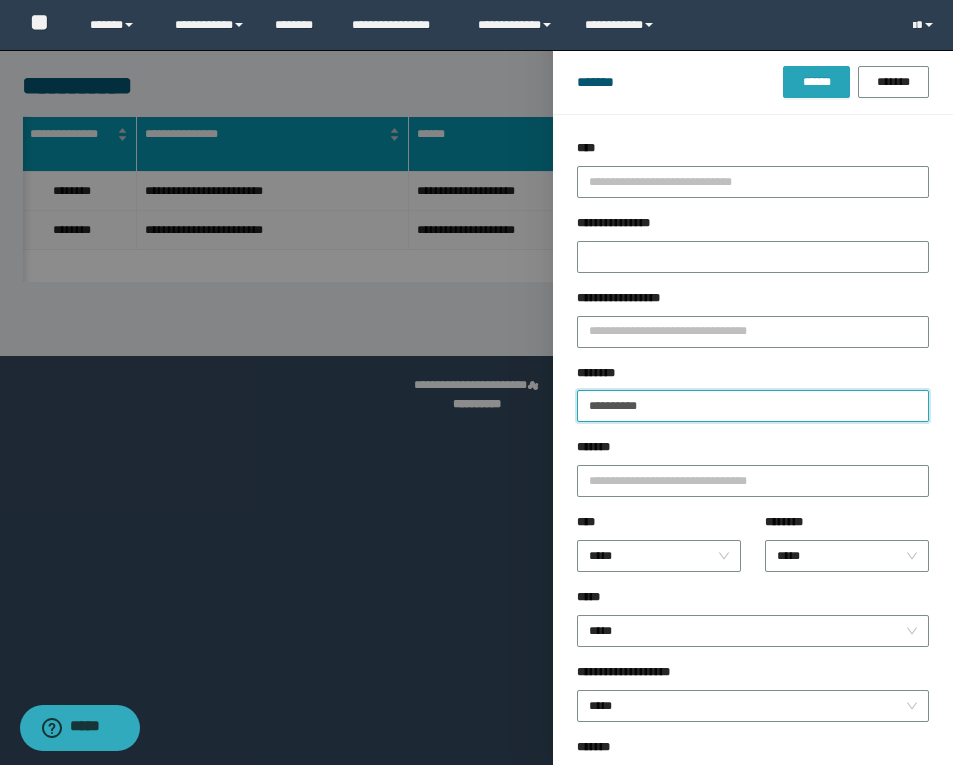 type on "**********" 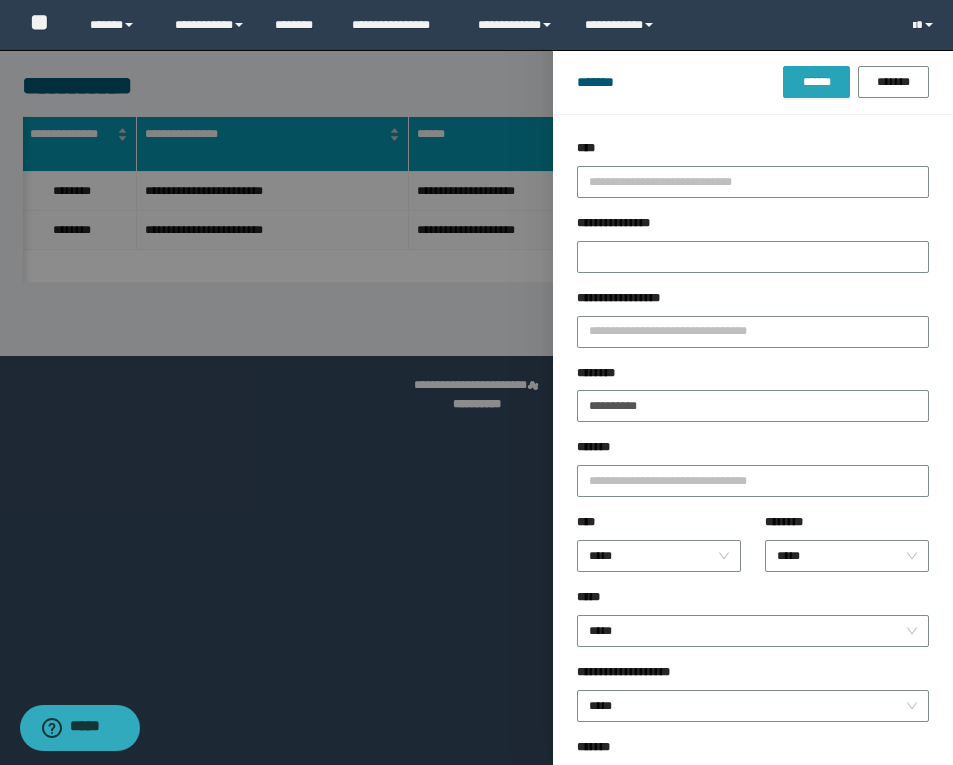 click on "******" at bounding box center [816, 82] 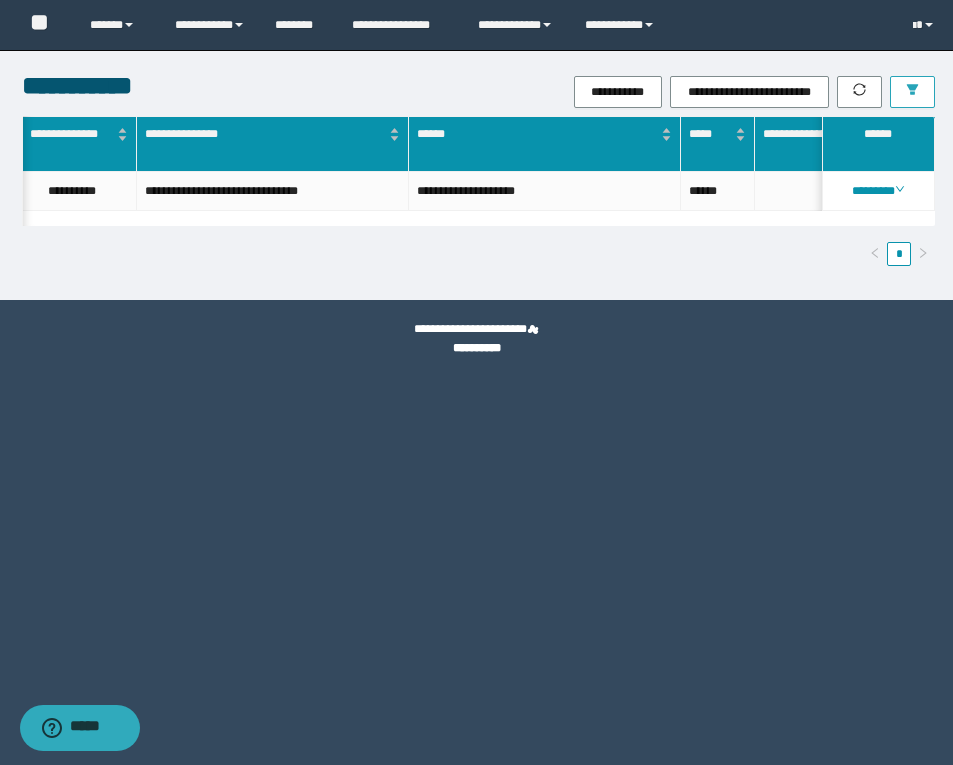scroll, scrollTop: 0, scrollLeft: 1138, axis: horizontal 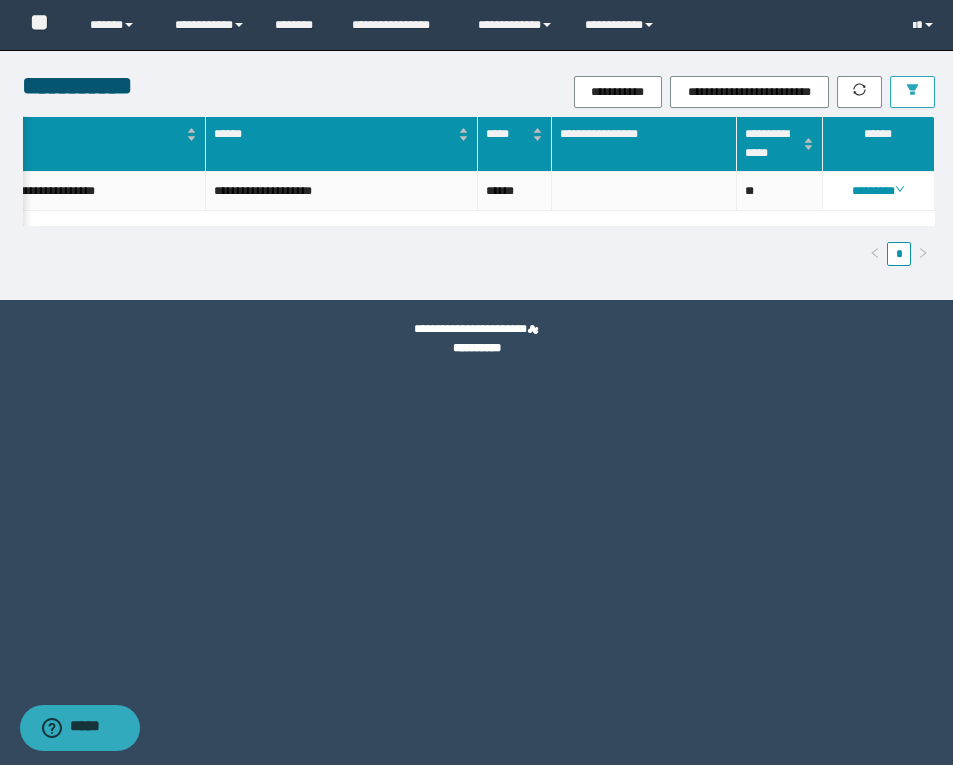type 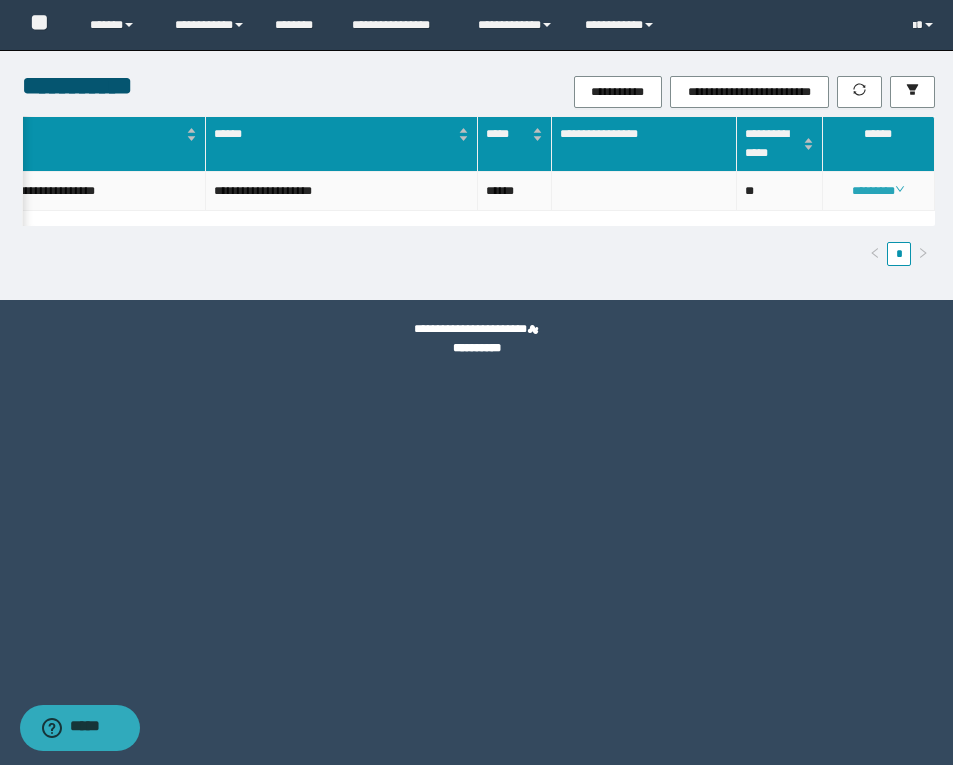 click on "********" at bounding box center (878, 191) 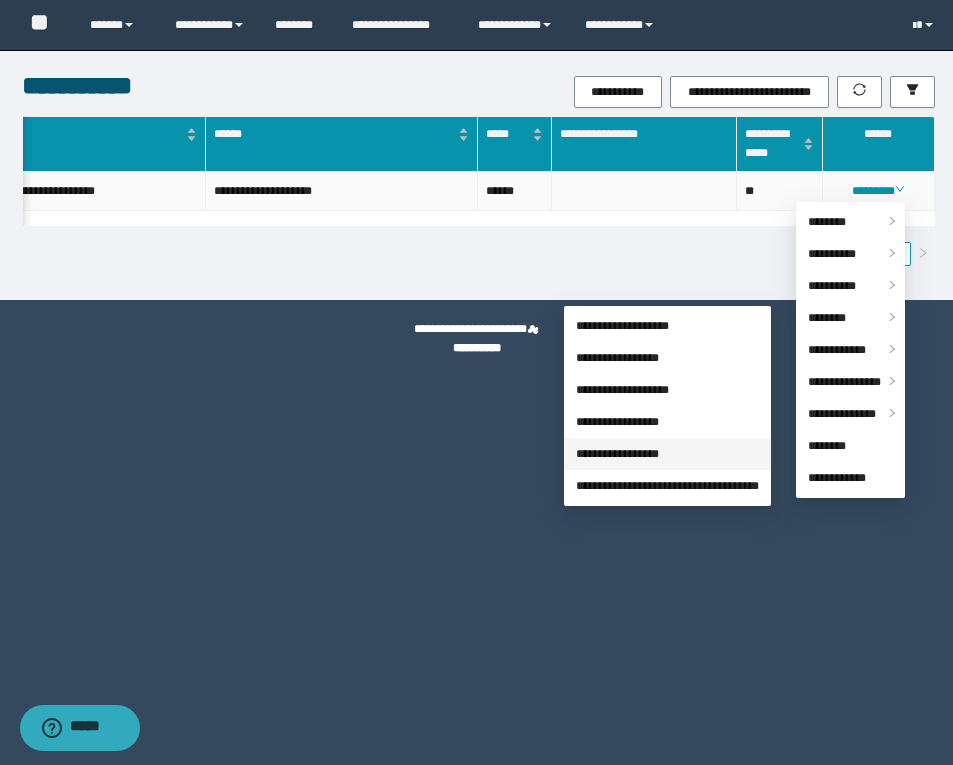 click on "**********" at bounding box center (617, 454) 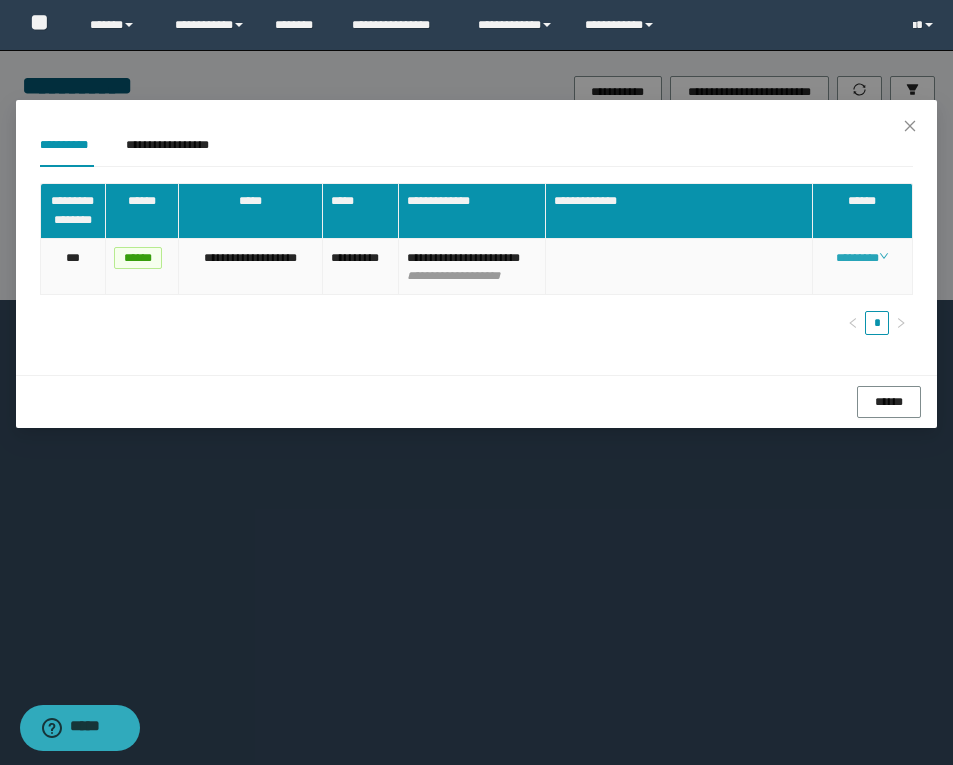 click on "********" at bounding box center (862, 258) 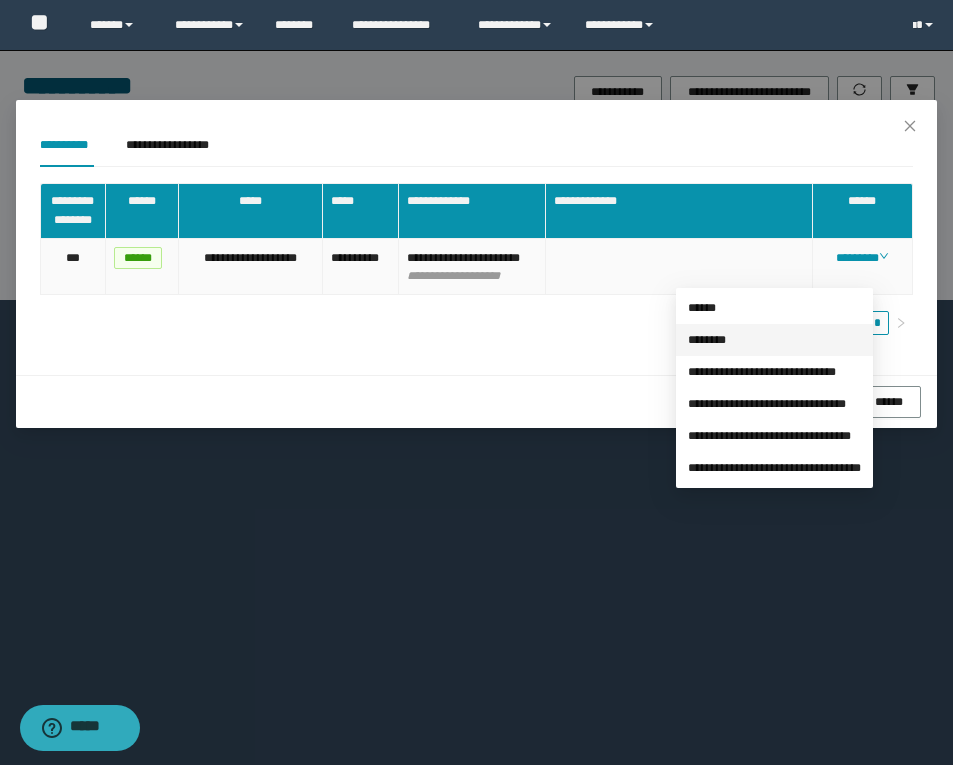 click on "********" at bounding box center [707, 340] 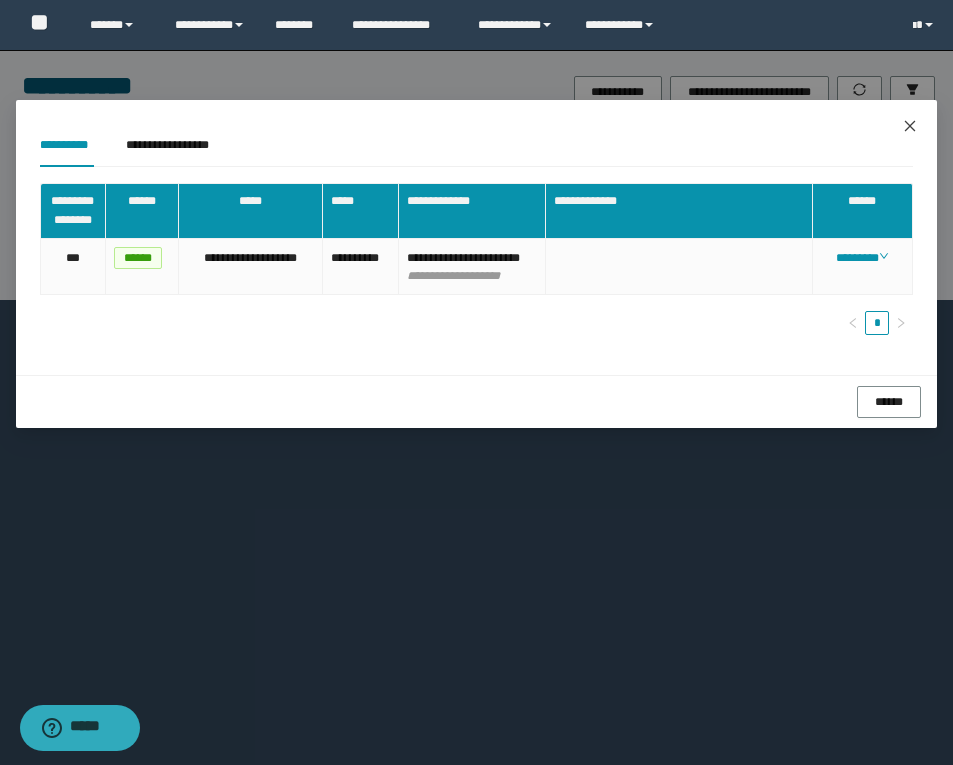 click 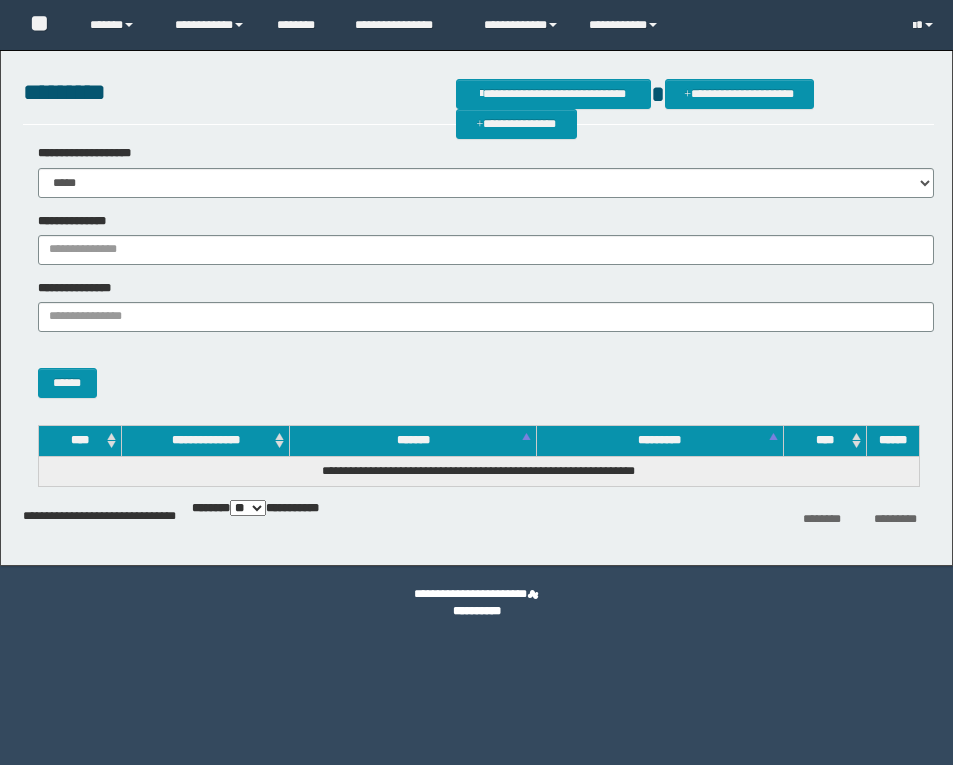 scroll, scrollTop: 0, scrollLeft: 0, axis: both 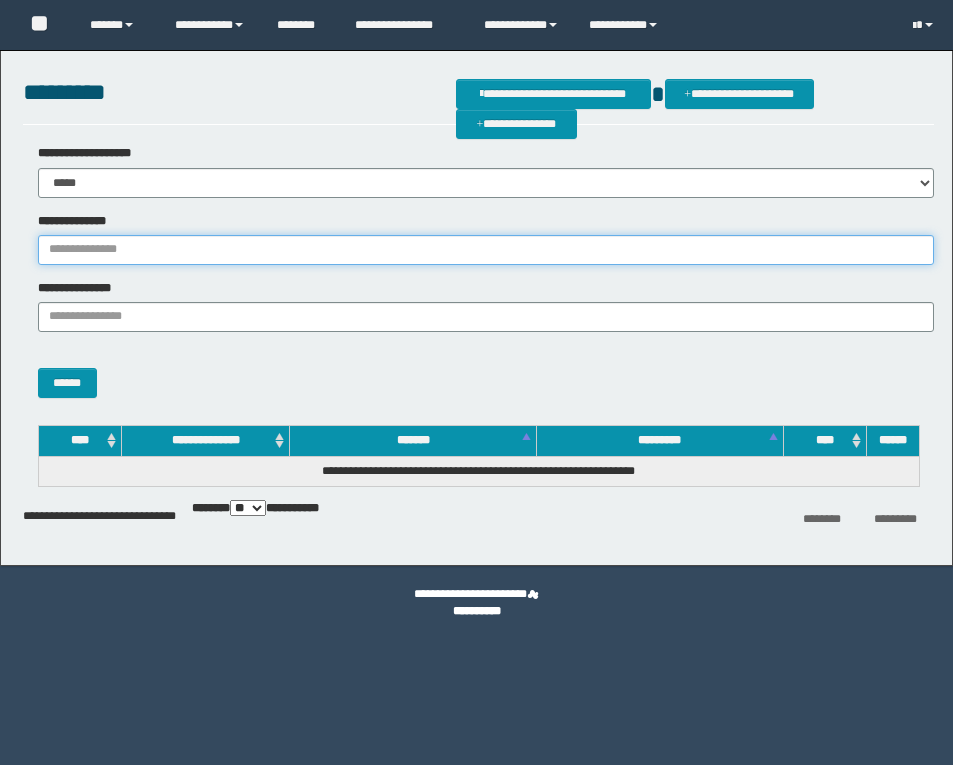 click on "**********" at bounding box center [486, 250] 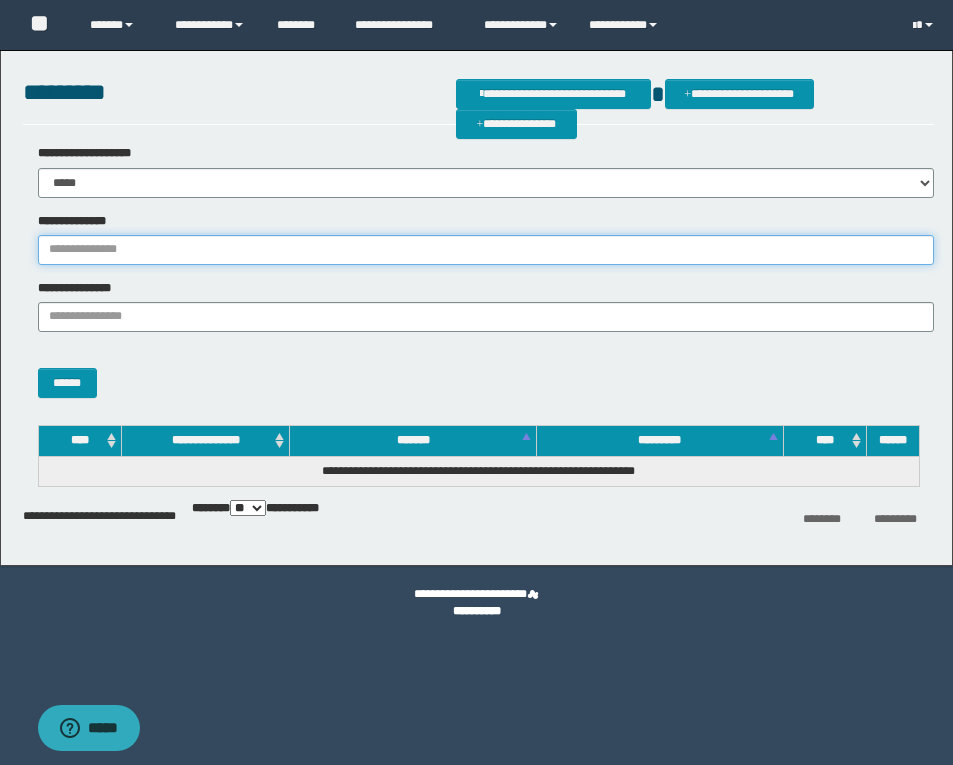 scroll, scrollTop: 0, scrollLeft: 0, axis: both 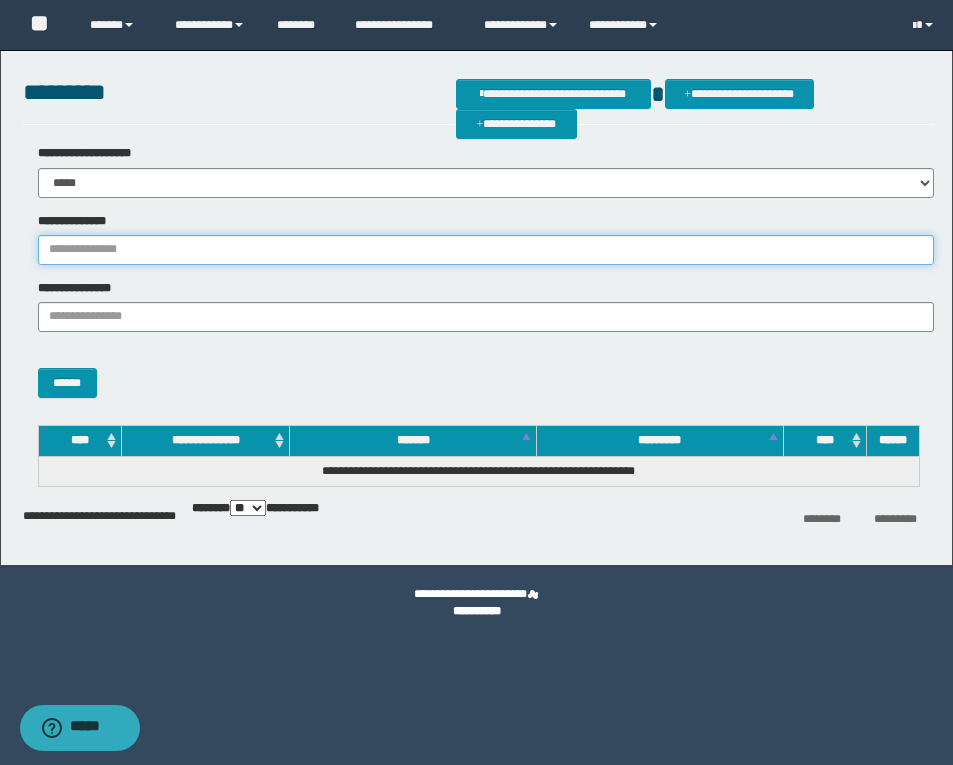 paste on "**********" 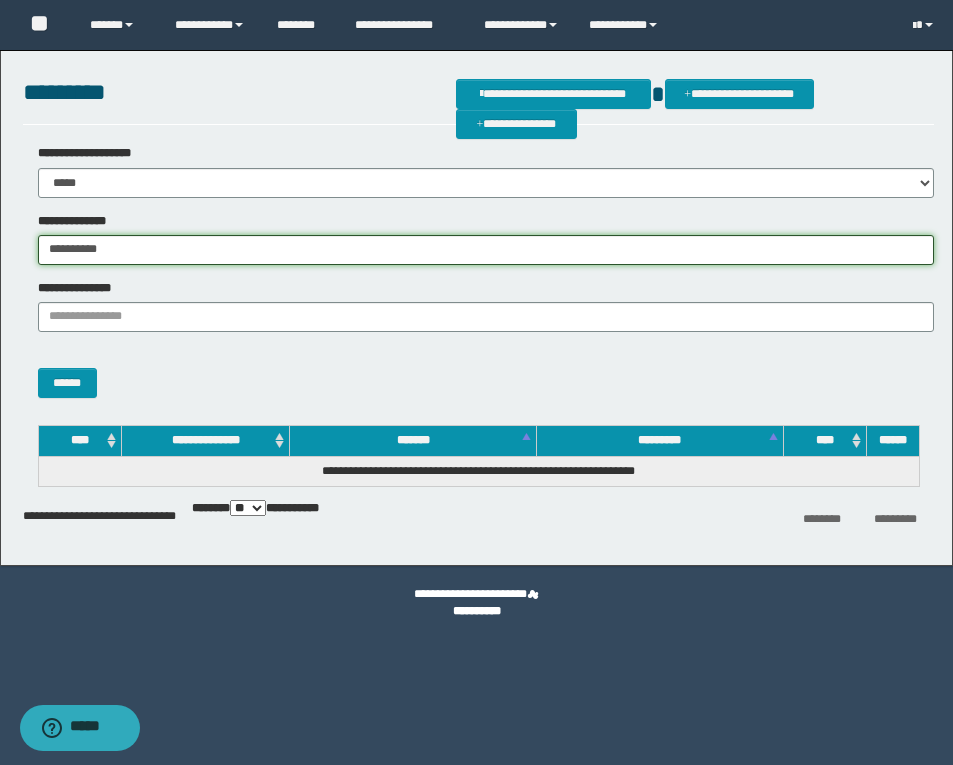 type on "**********" 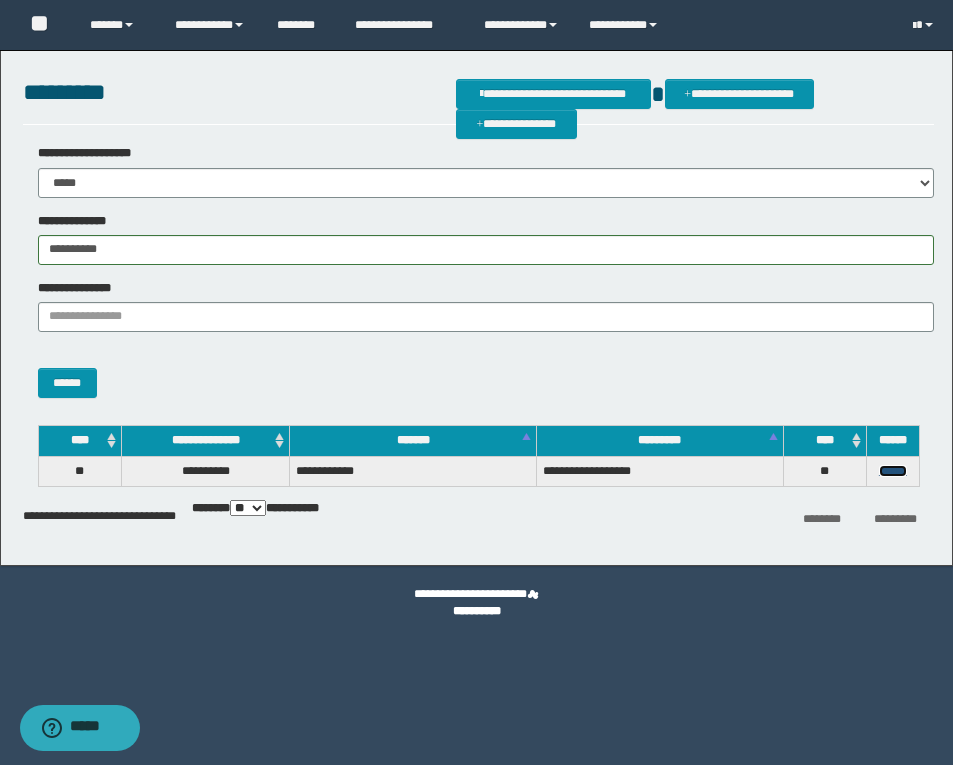 click on "******" at bounding box center (893, 471) 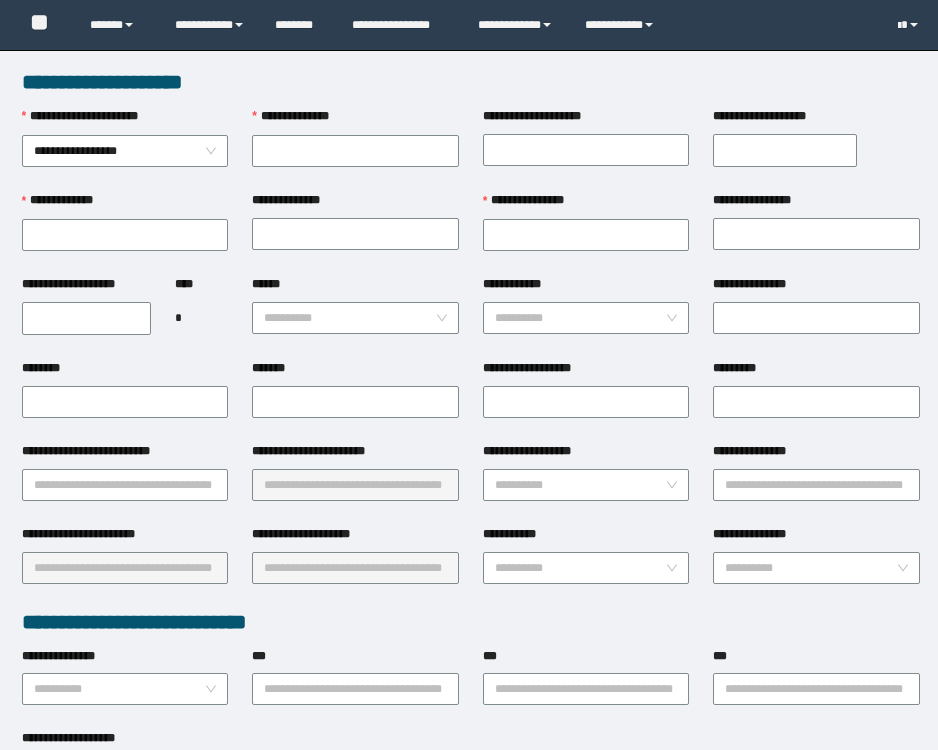 scroll, scrollTop: 0, scrollLeft: 0, axis: both 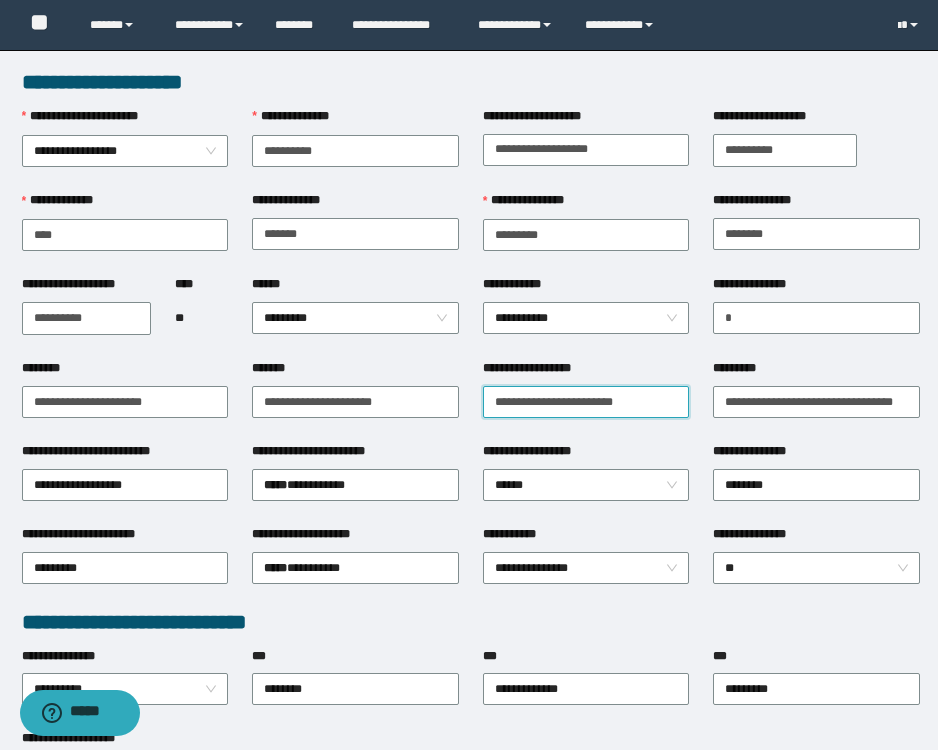 drag, startPoint x: 585, startPoint y: 393, endPoint x: 217, endPoint y: 356, distance: 369.85538 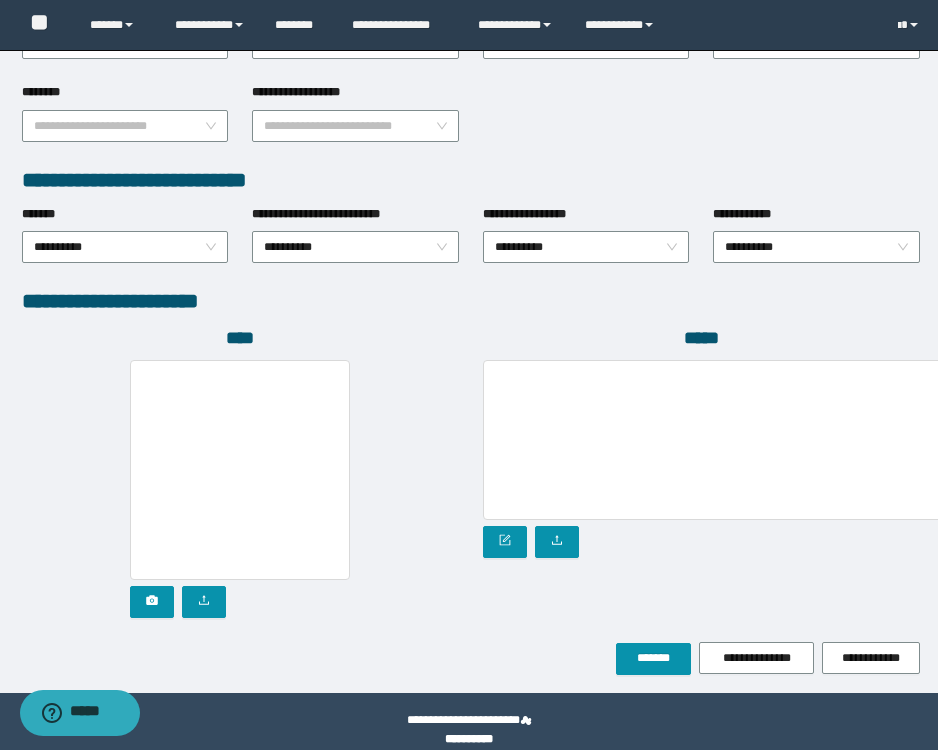scroll, scrollTop: 953, scrollLeft: 0, axis: vertical 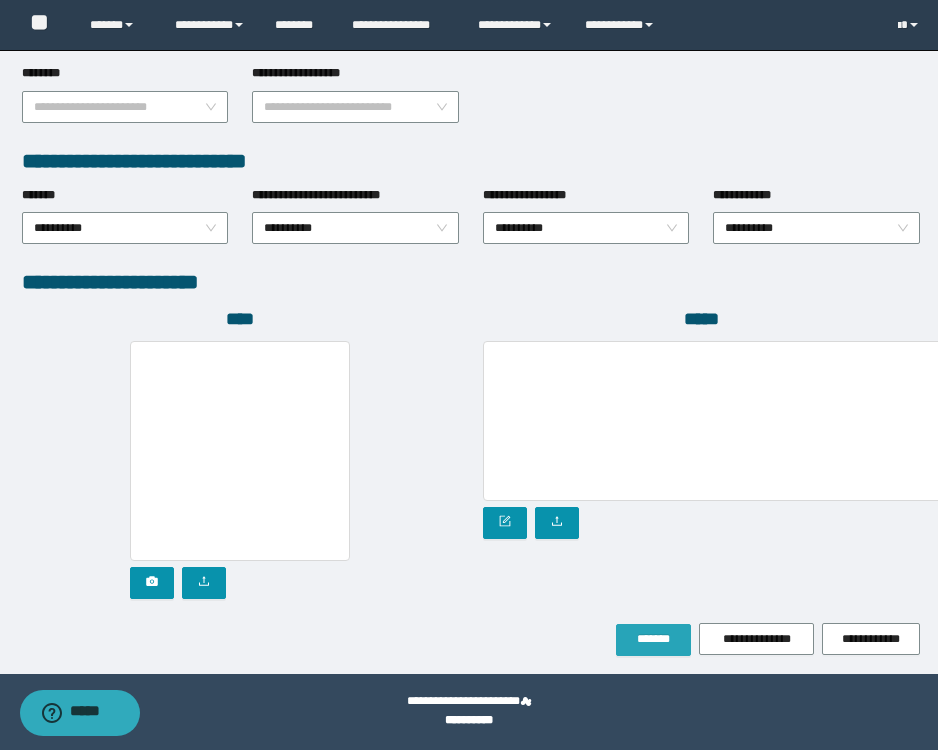 type on "**********" 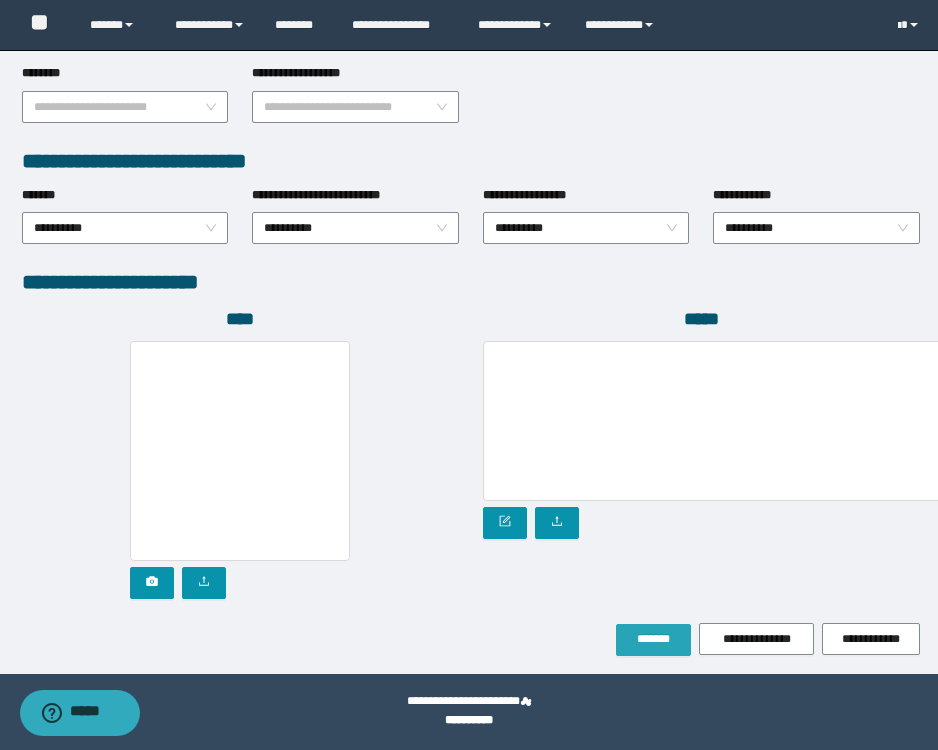 click on "*******" at bounding box center (653, 639) 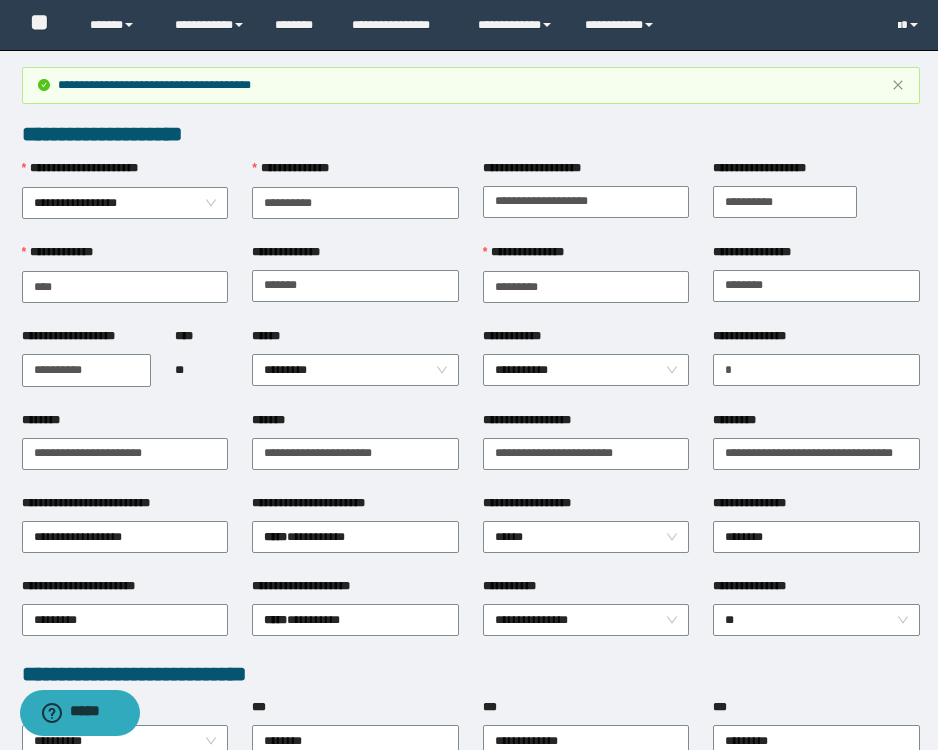 scroll, scrollTop: 0, scrollLeft: 0, axis: both 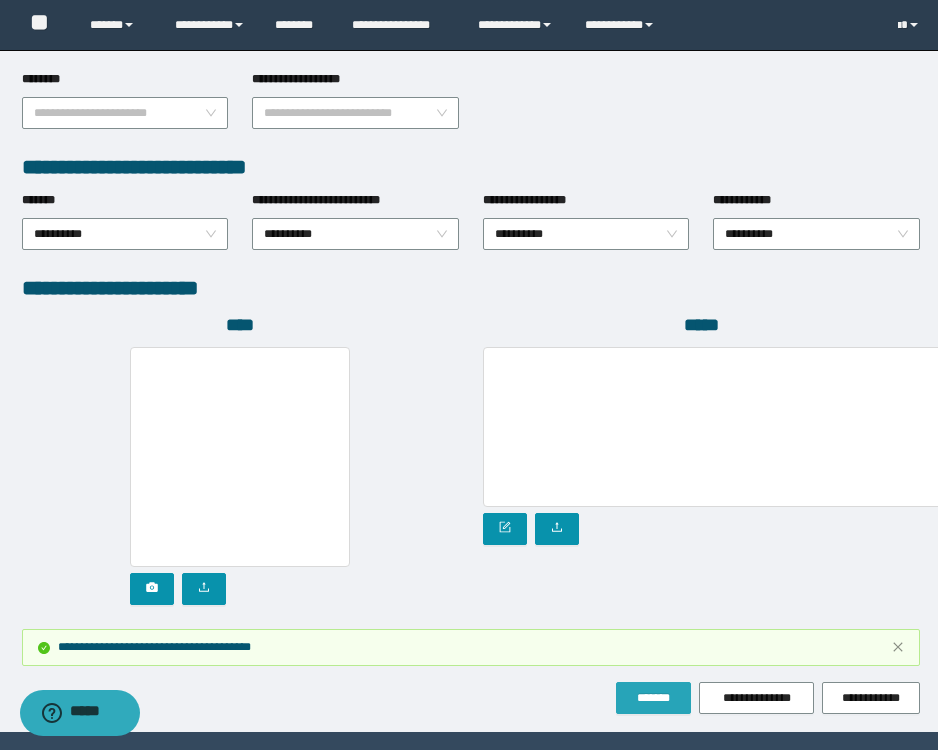 click on "*******" at bounding box center (653, 698) 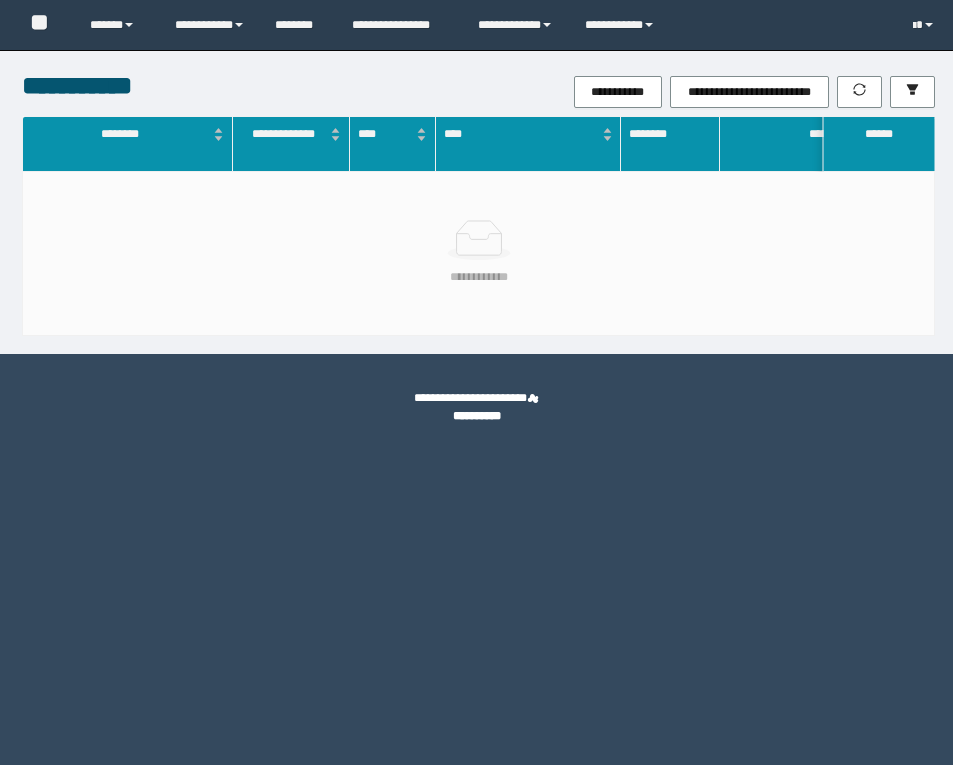 scroll, scrollTop: 0, scrollLeft: 0, axis: both 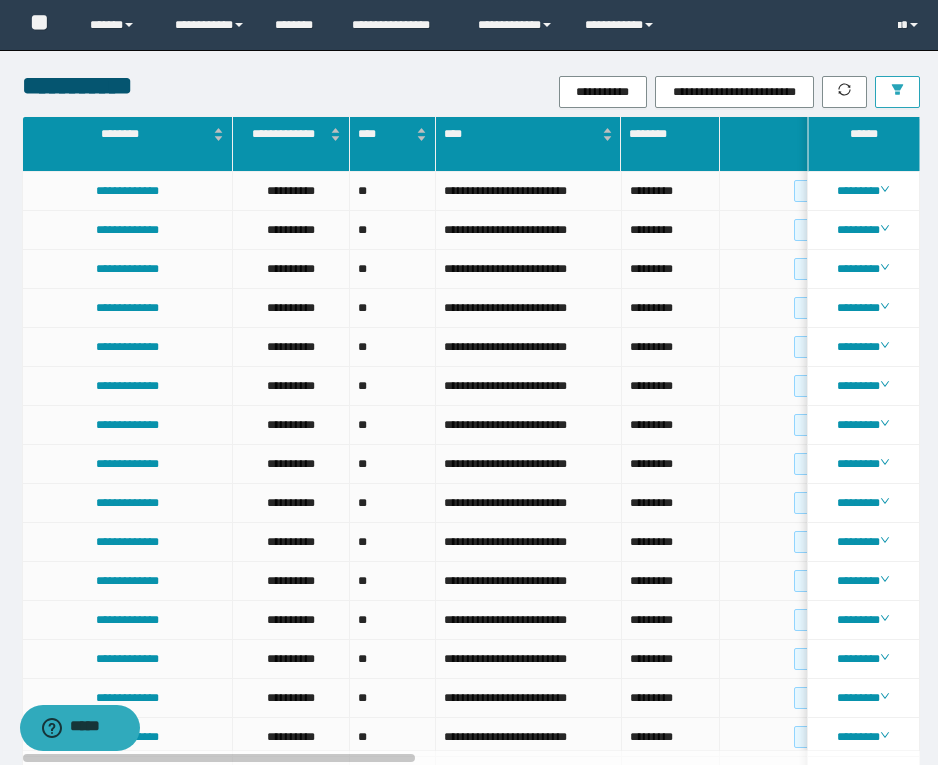 click at bounding box center [897, 92] 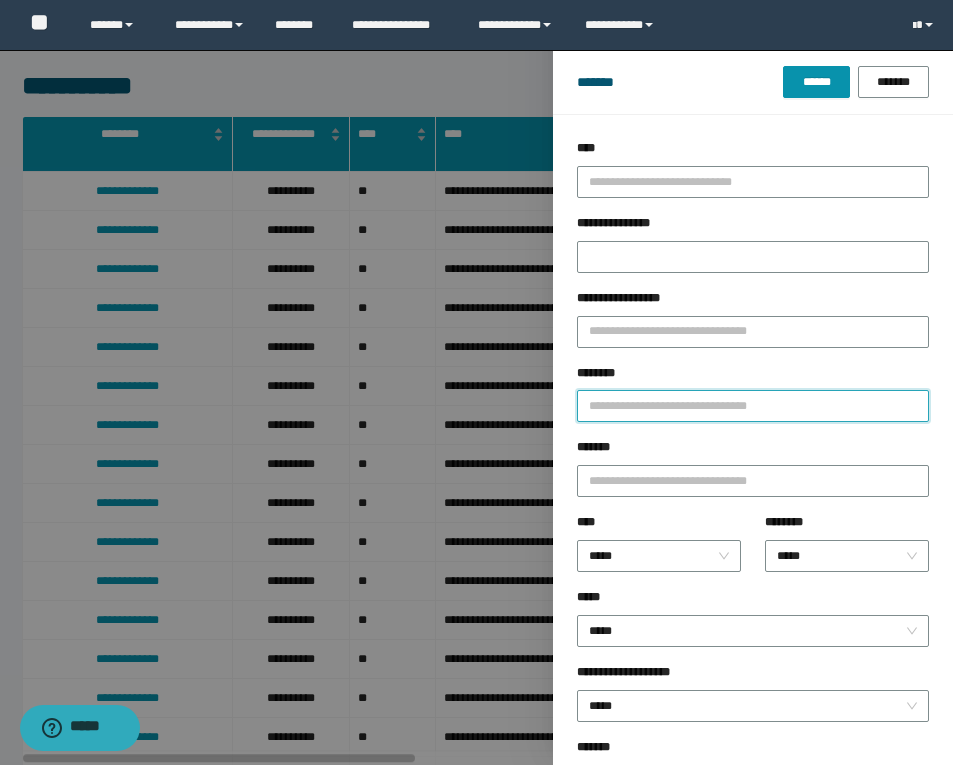 click on "********" at bounding box center (753, 406) 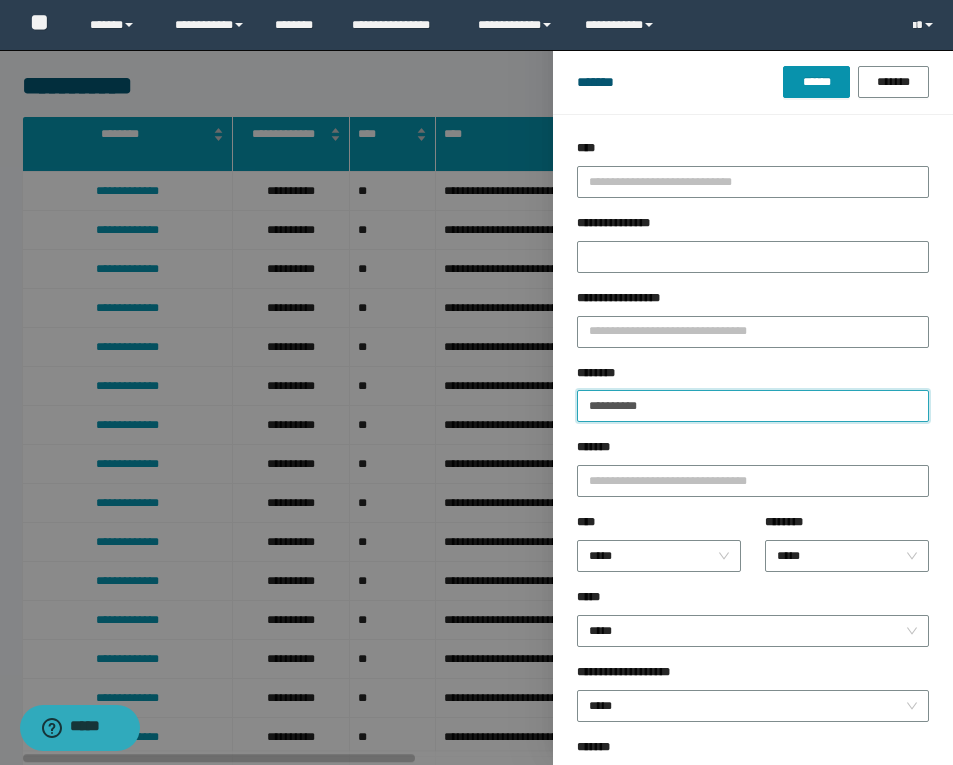 type on "**********" 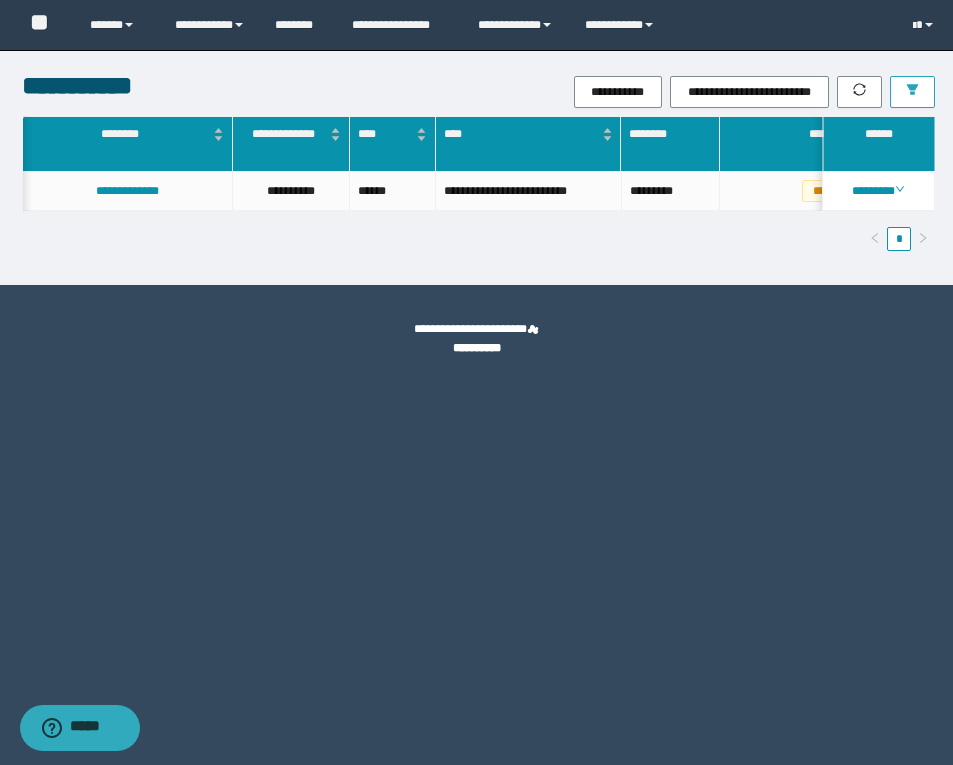 scroll, scrollTop: 0, scrollLeft: 419, axis: horizontal 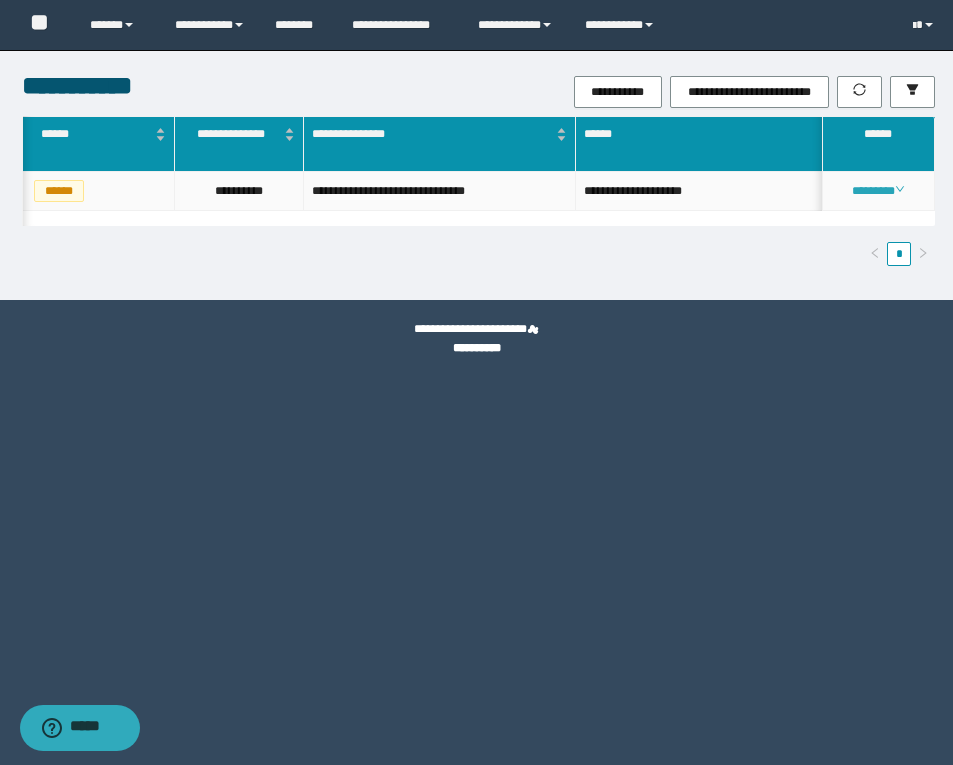 click on "********" at bounding box center (878, 191) 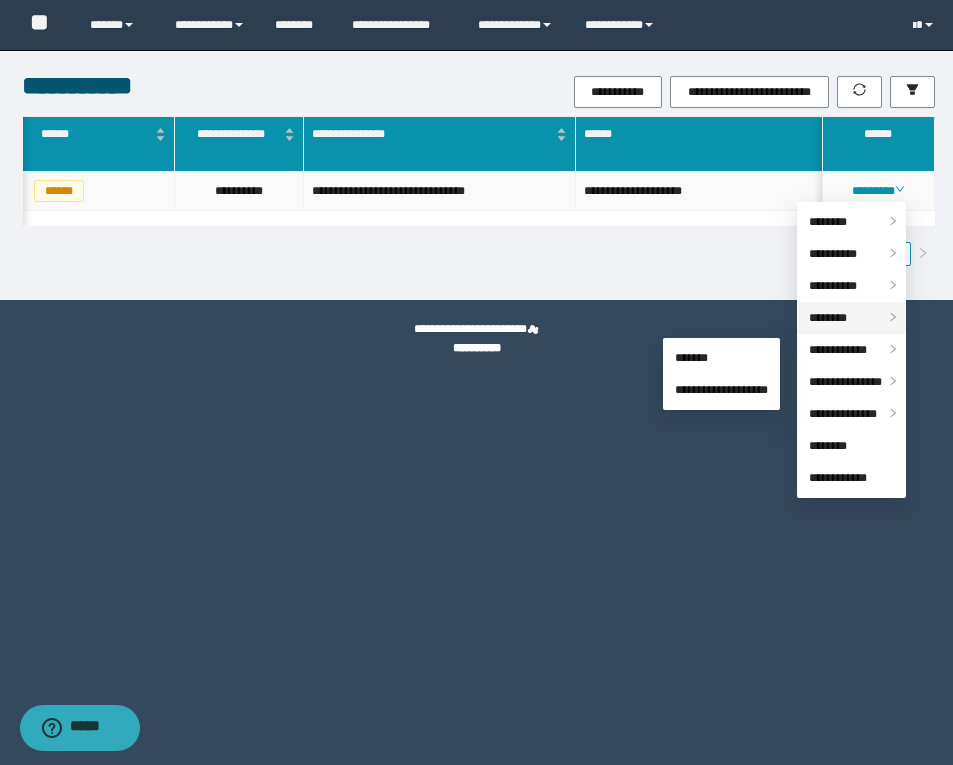 click on "********" at bounding box center [828, 318] 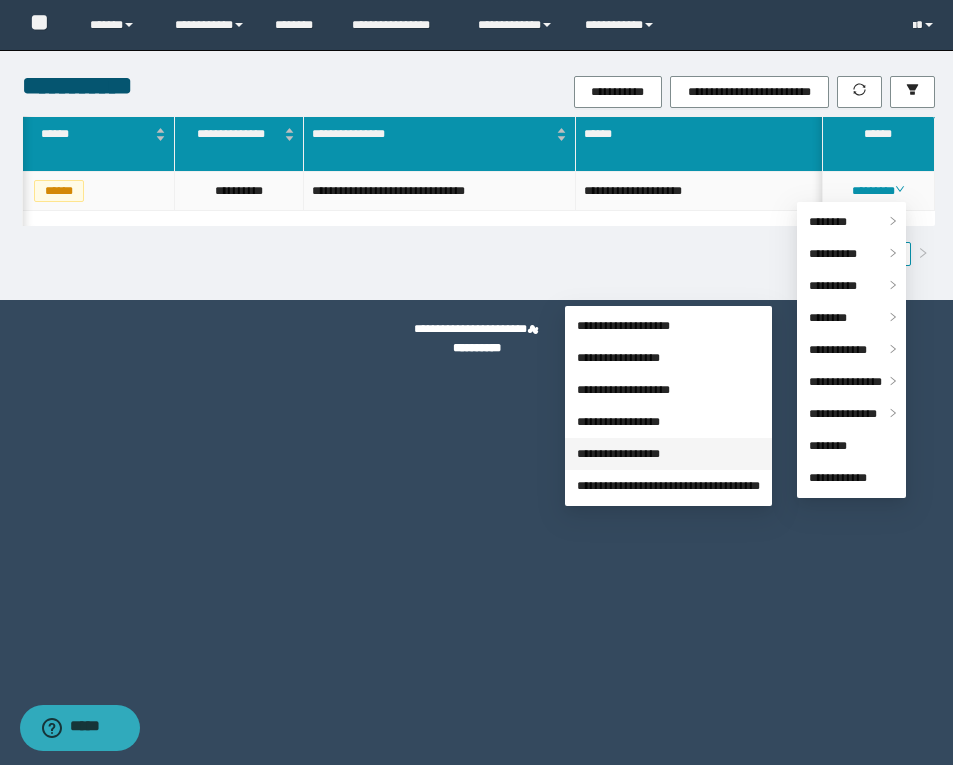 click on "**********" at bounding box center (618, 454) 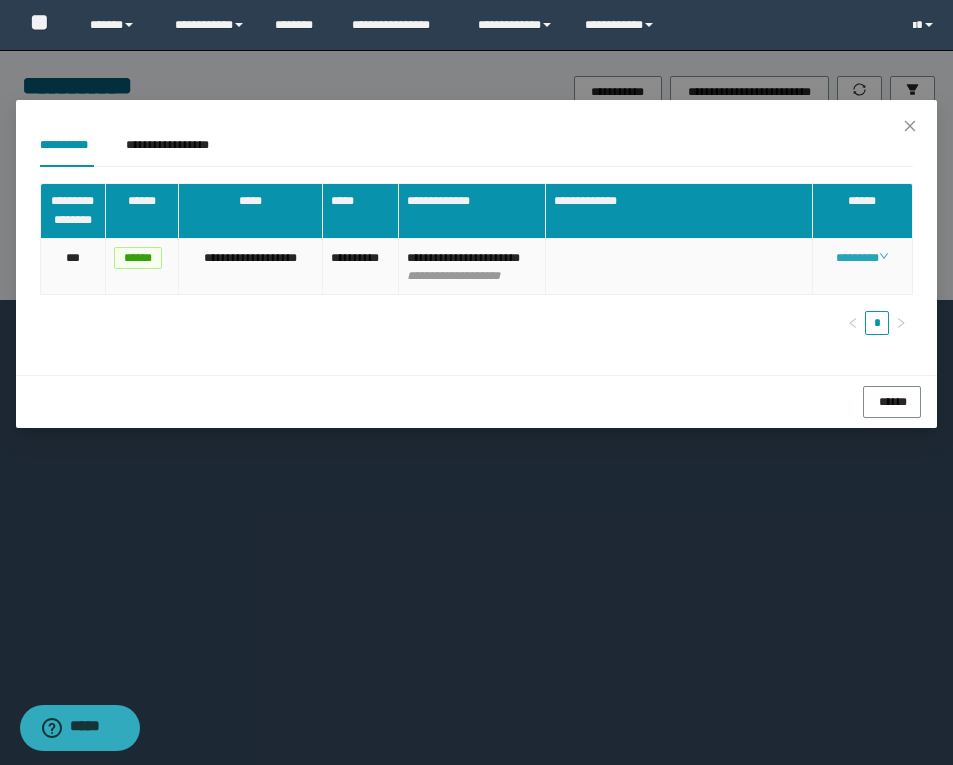 click on "********" at bounding box center (862, 258) 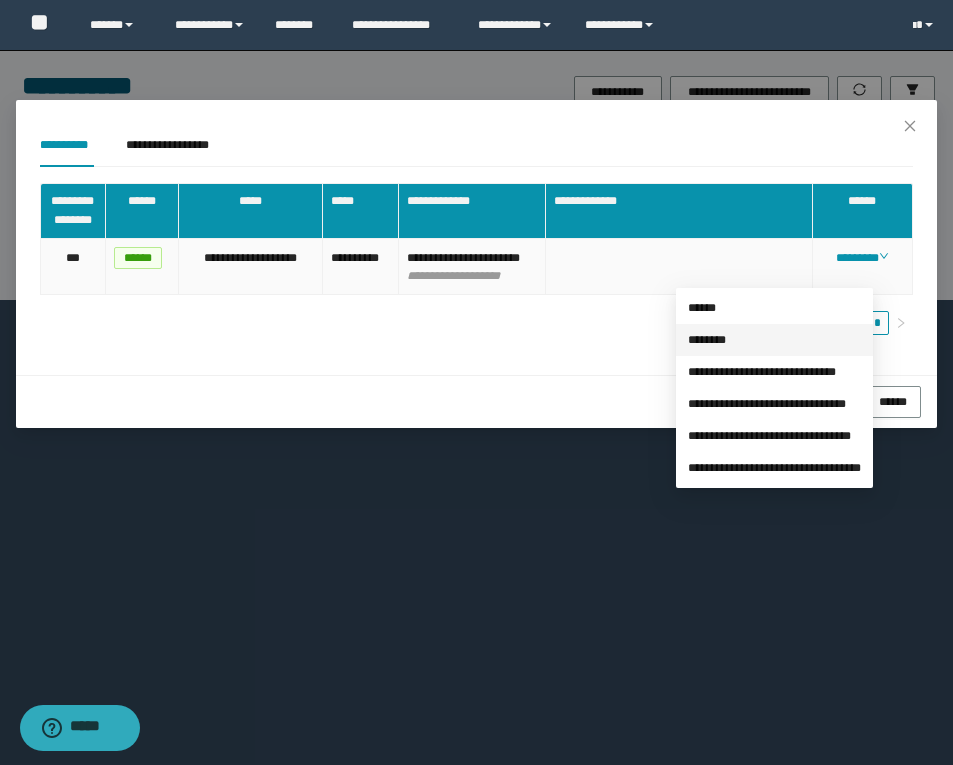 click on "********" at bounding box center (707, 340) 